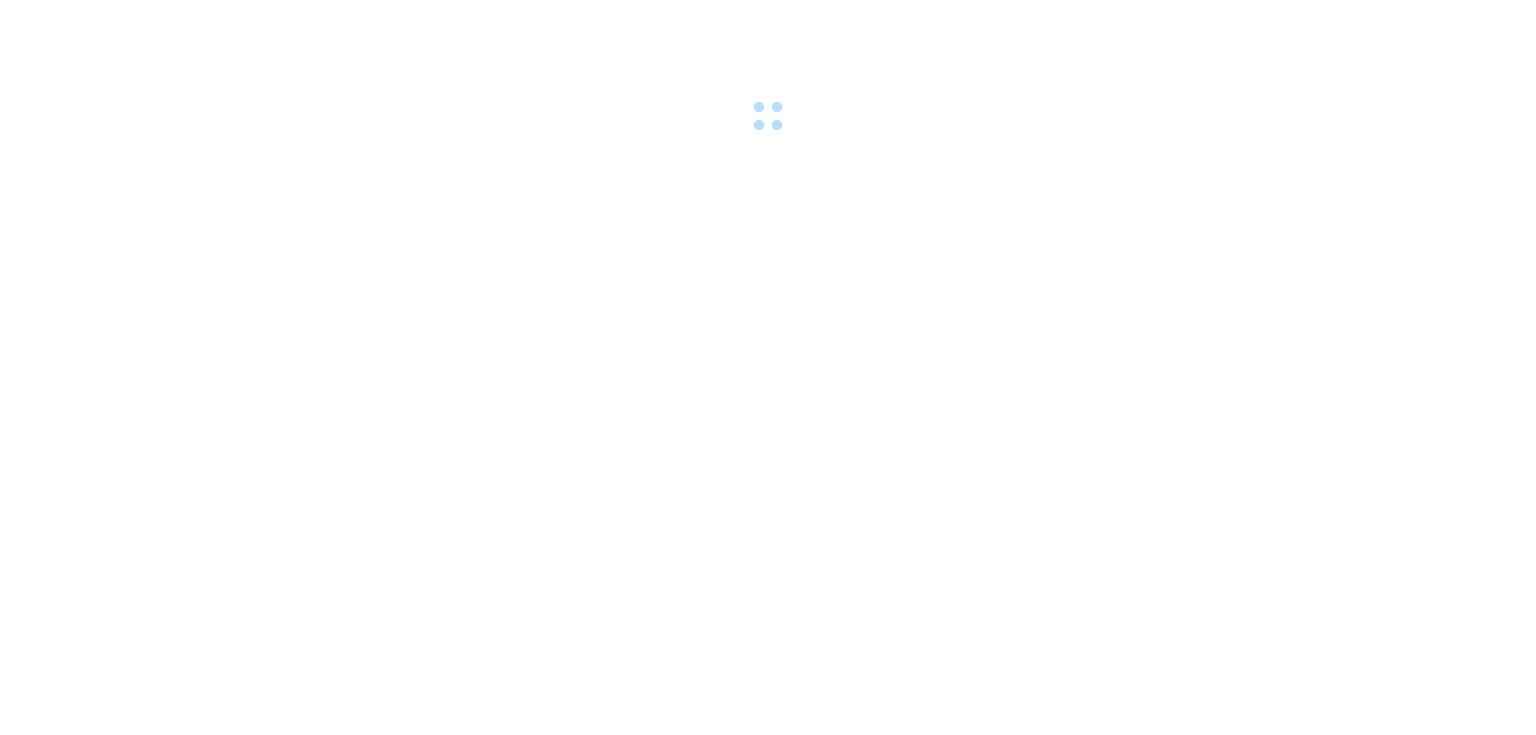 scroll, scrollTop: 0, scrollLeft: 0, axis: both 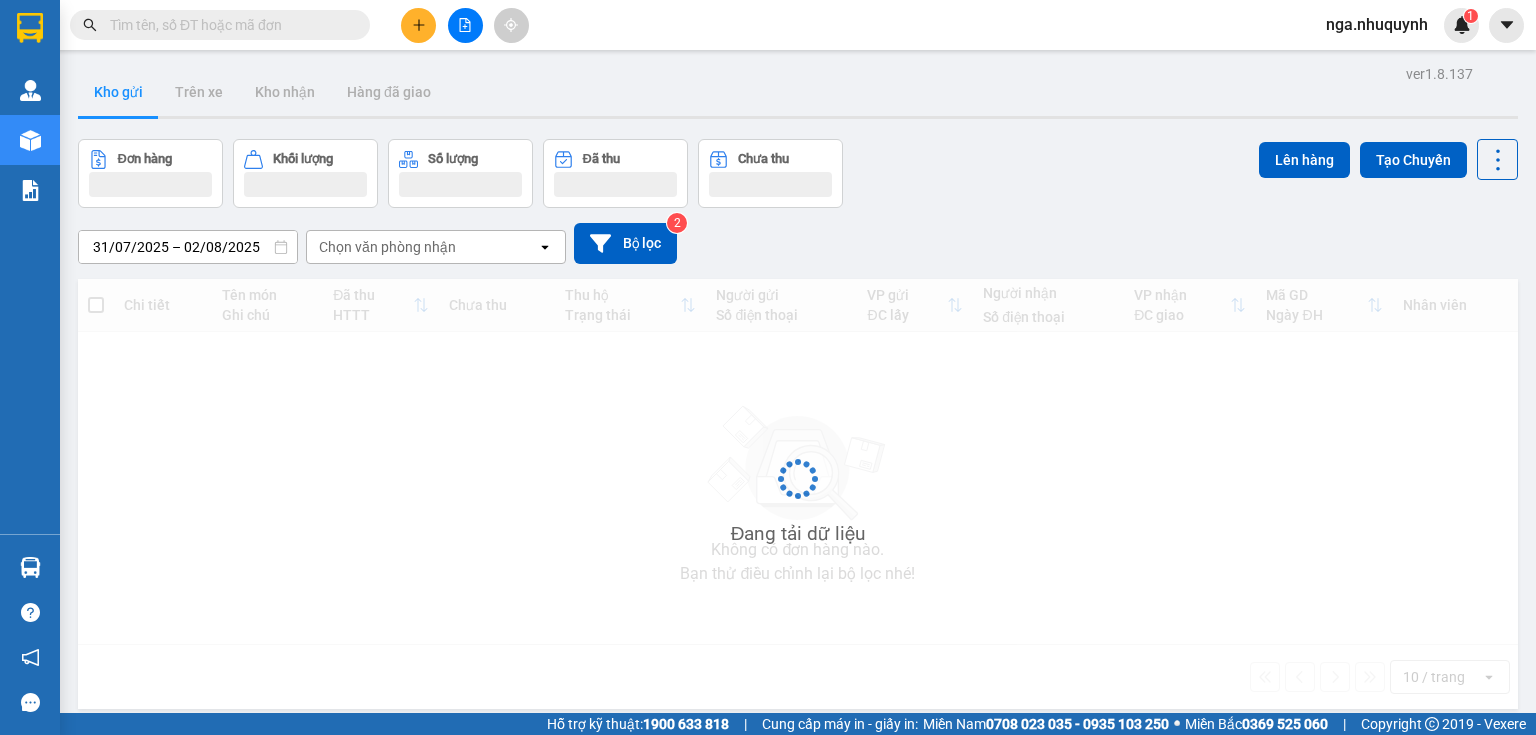 click 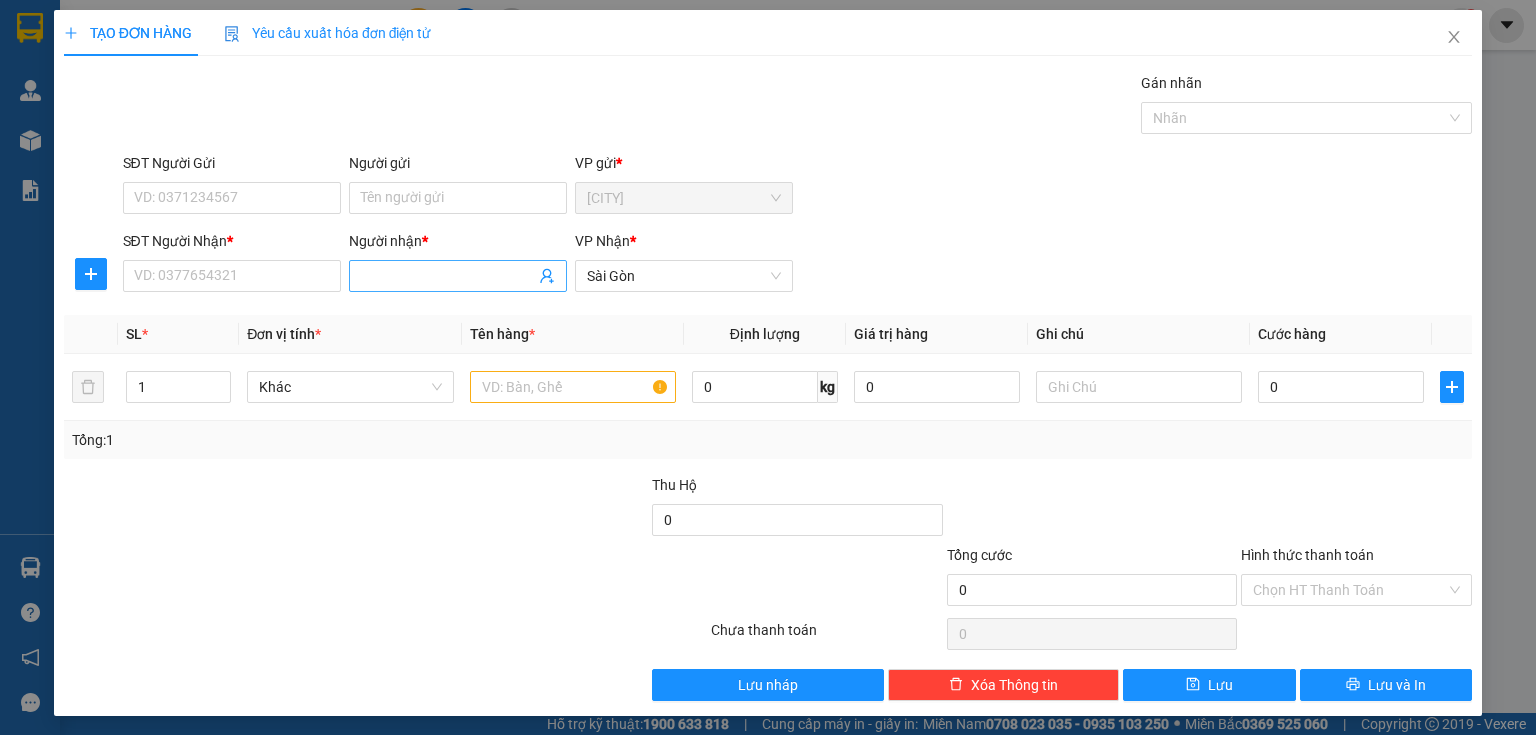 click on "Người nhận  *" at bounding box center [448, 276] 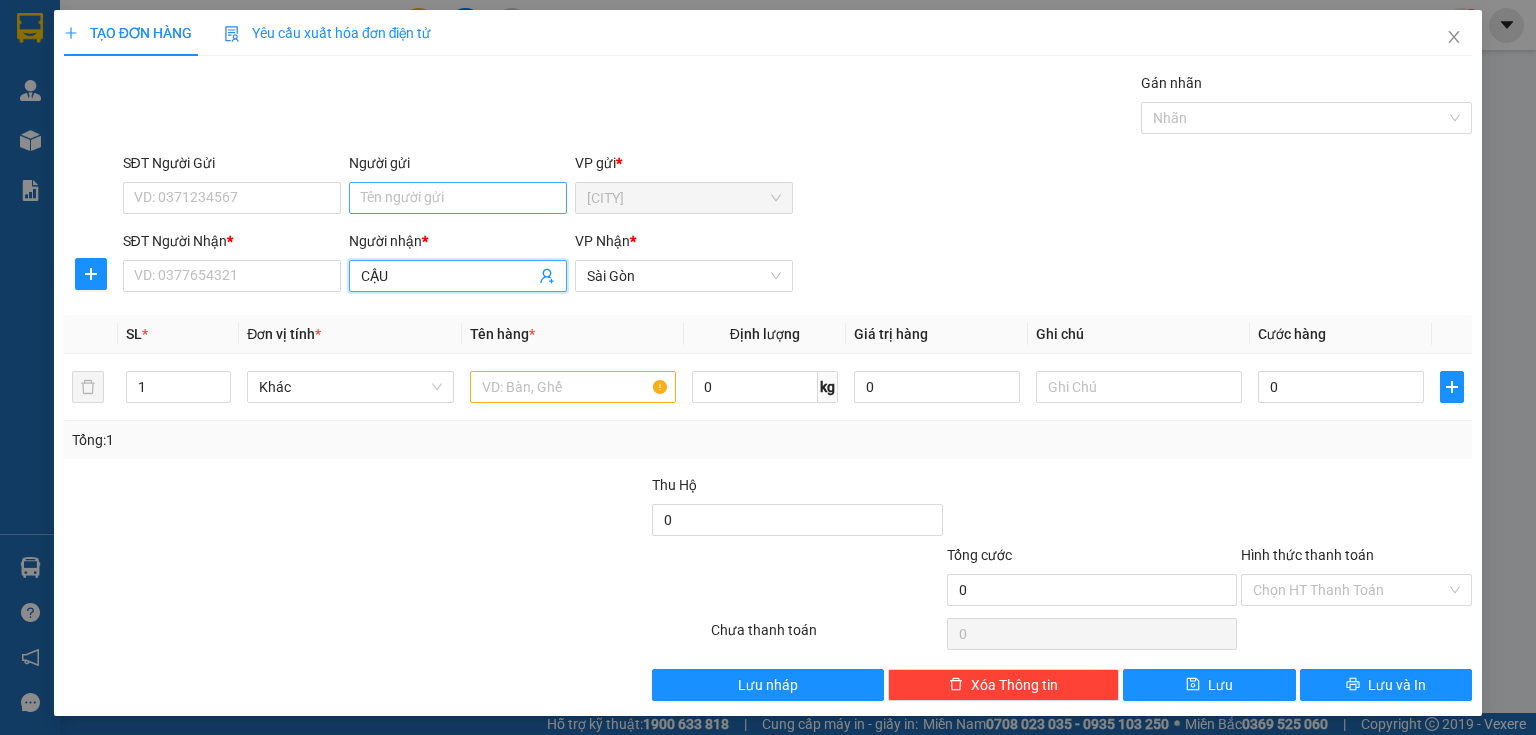 type on "CẬU Ý" 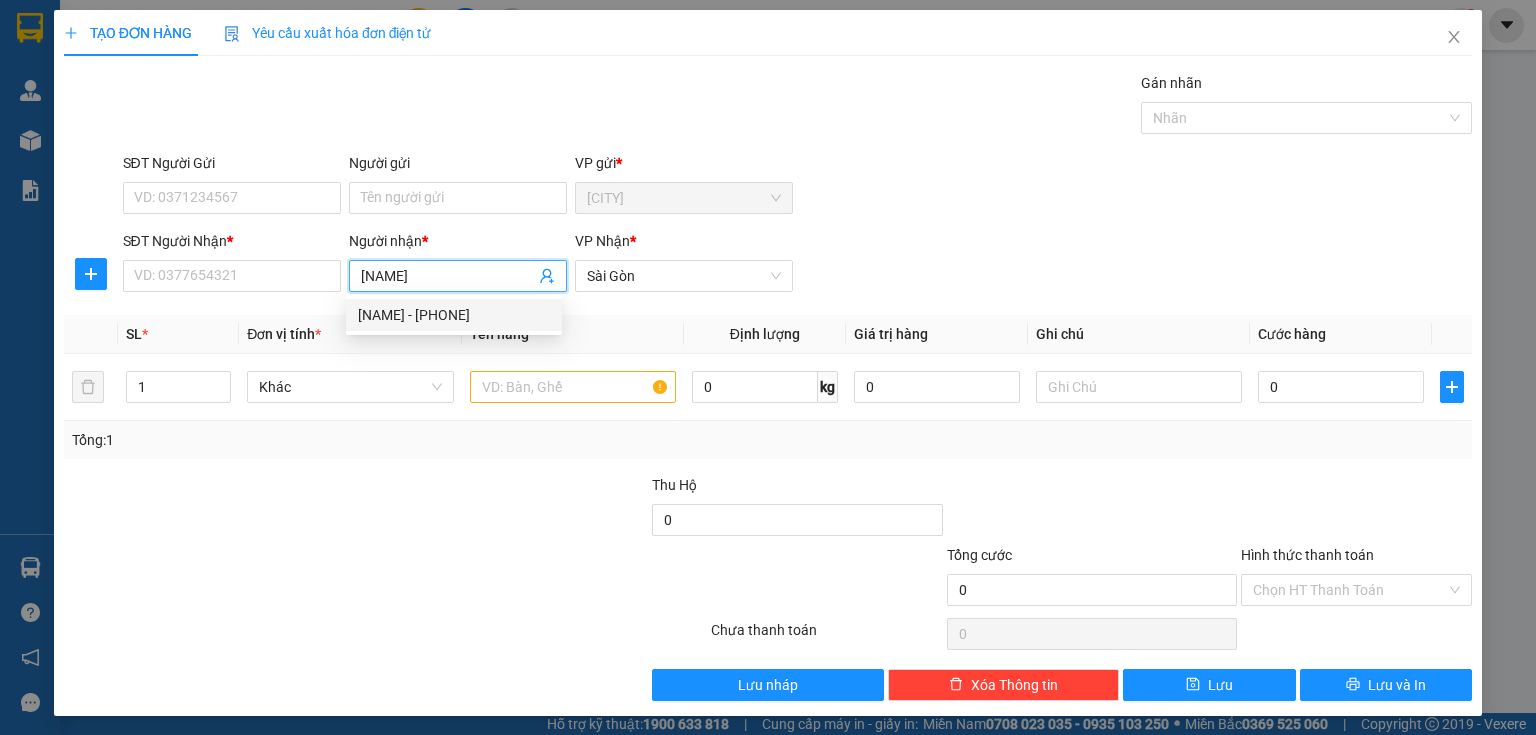 click on "CẬU Ý - 0918095123" at bounding box center (454, 315) 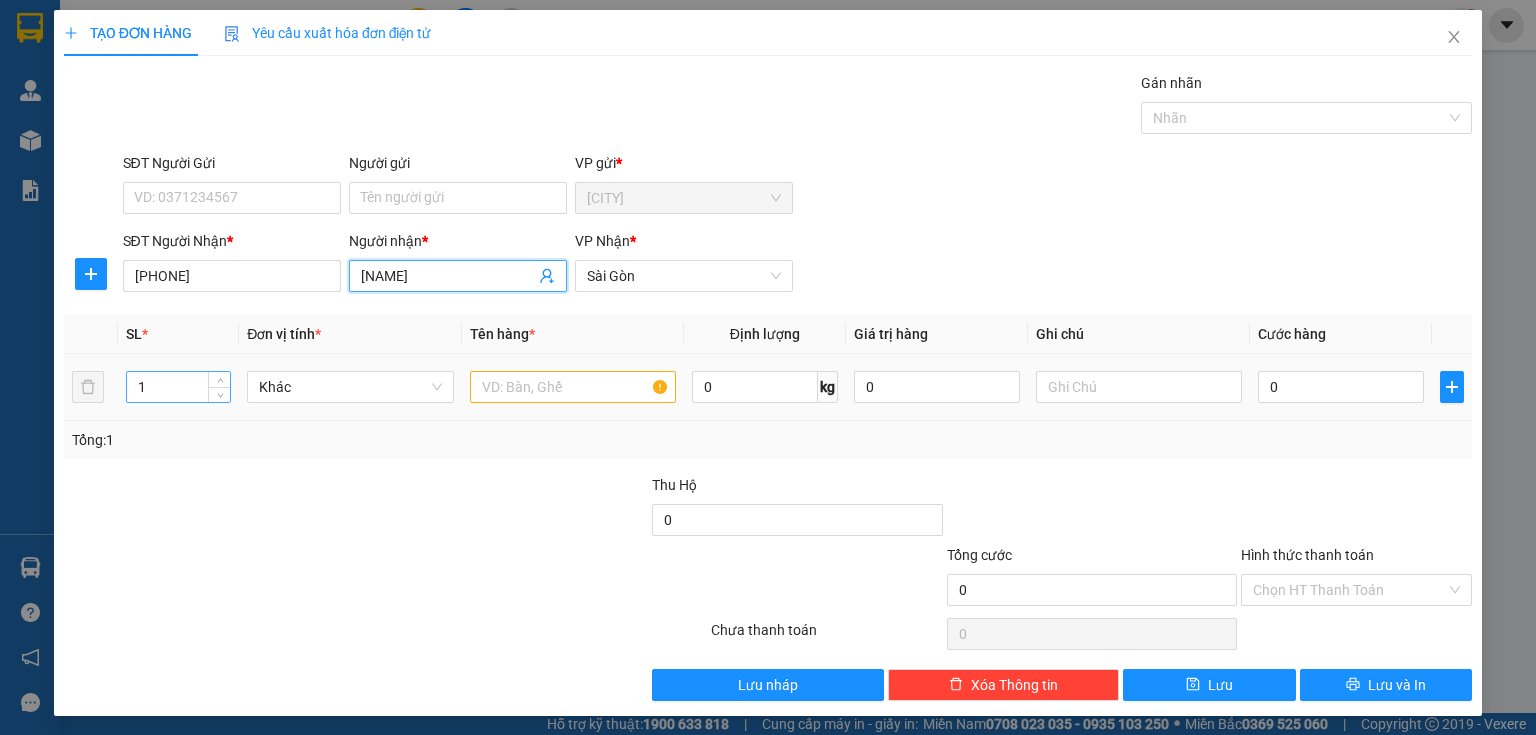 type on "CẬU Ý" 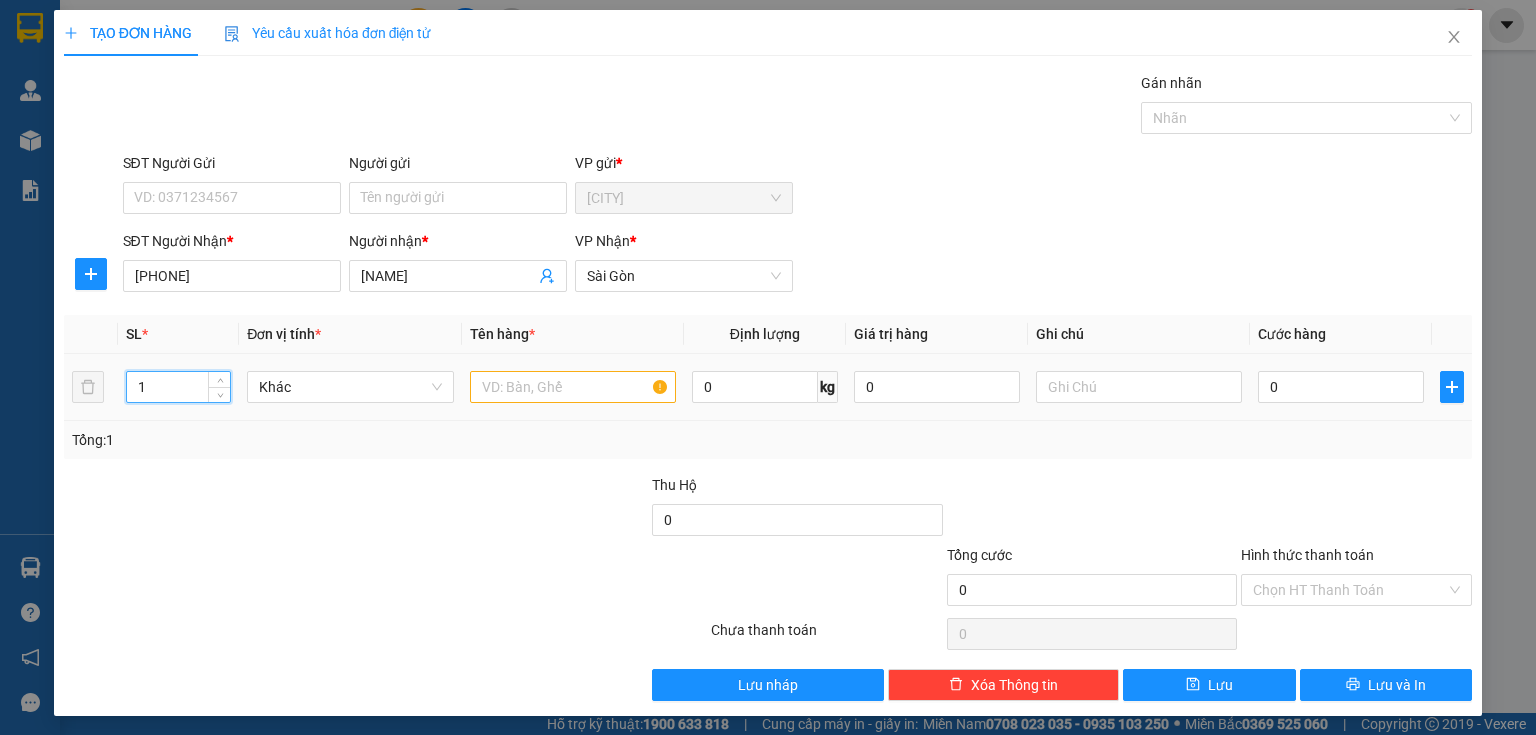 click on "1" at bounding box center (178, 387) 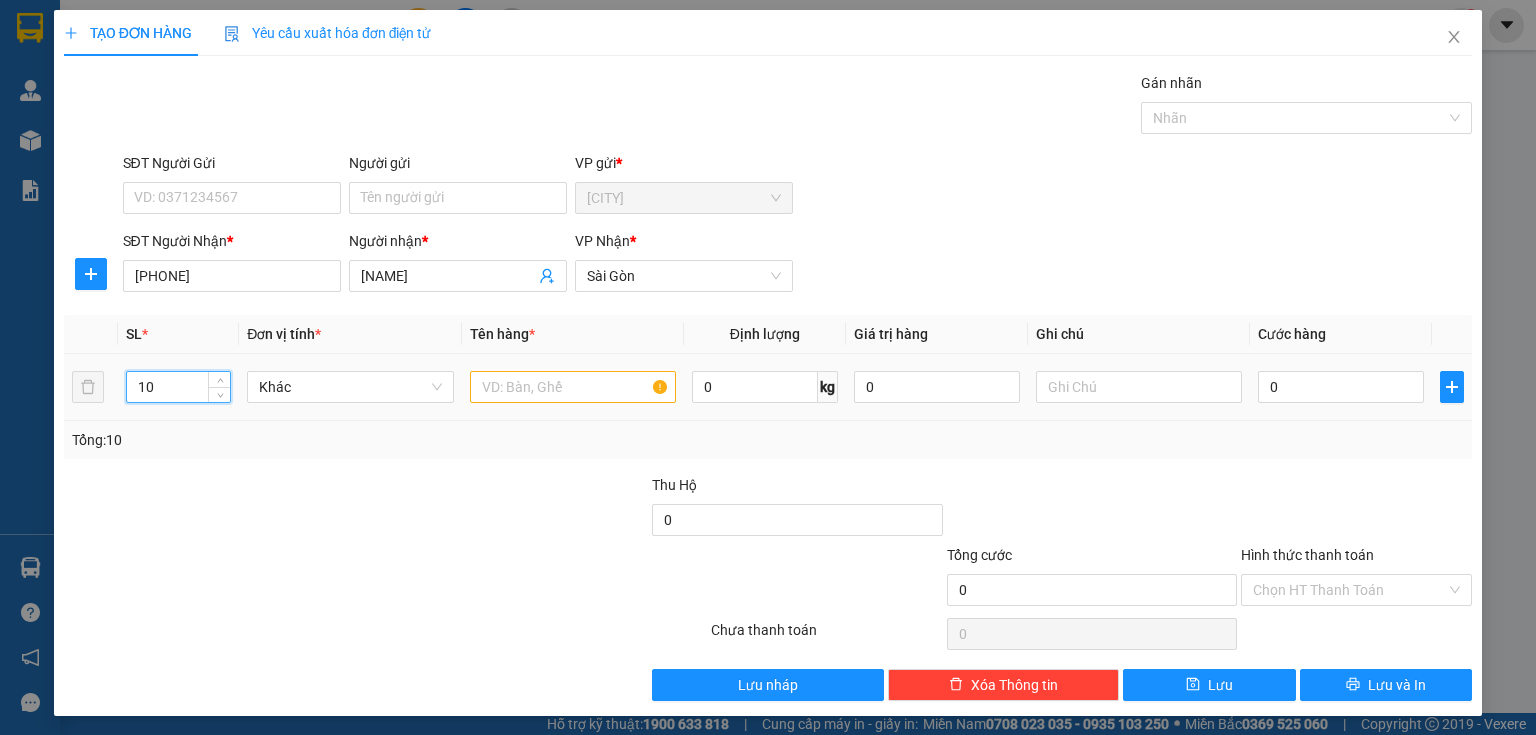 type on "10" 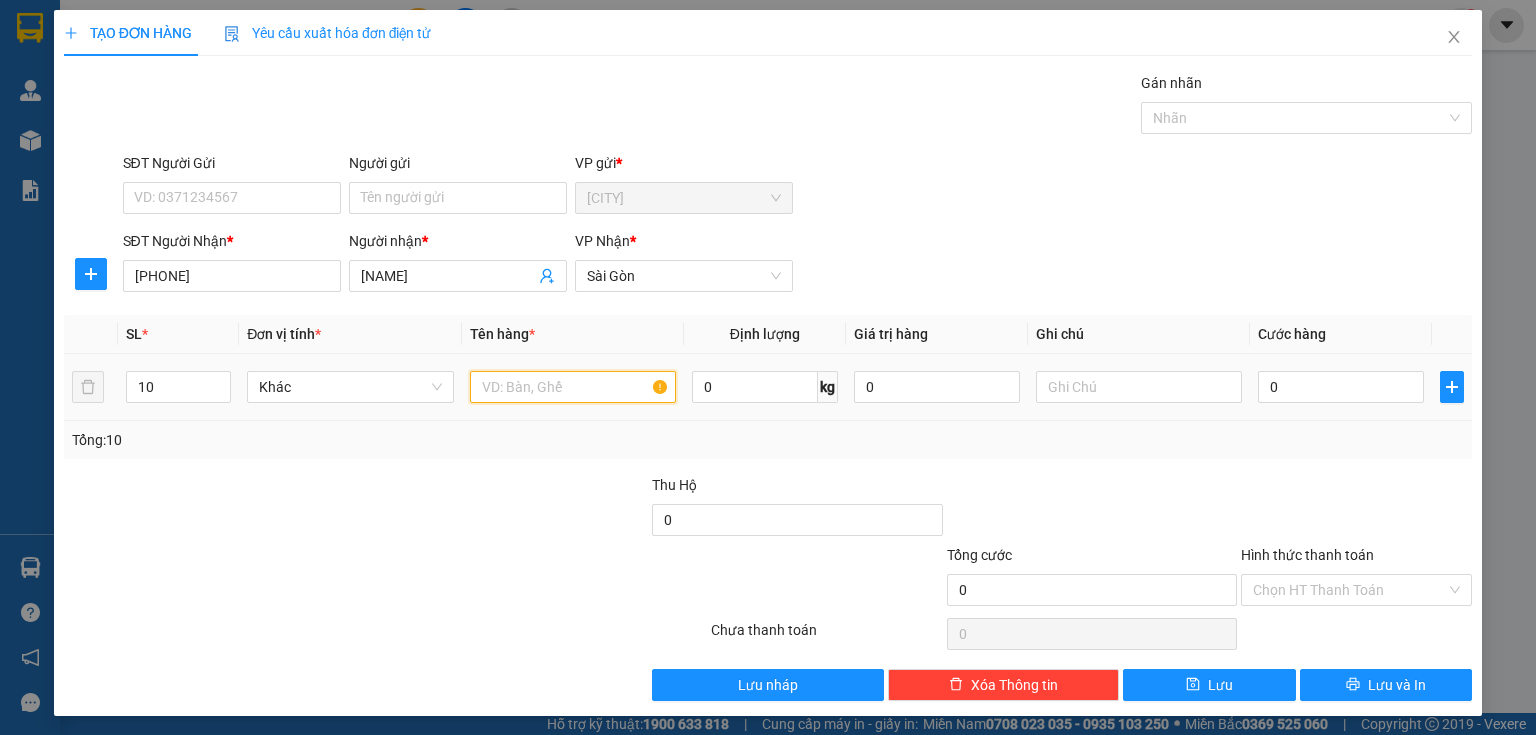 click at bounding box center (573, 387) 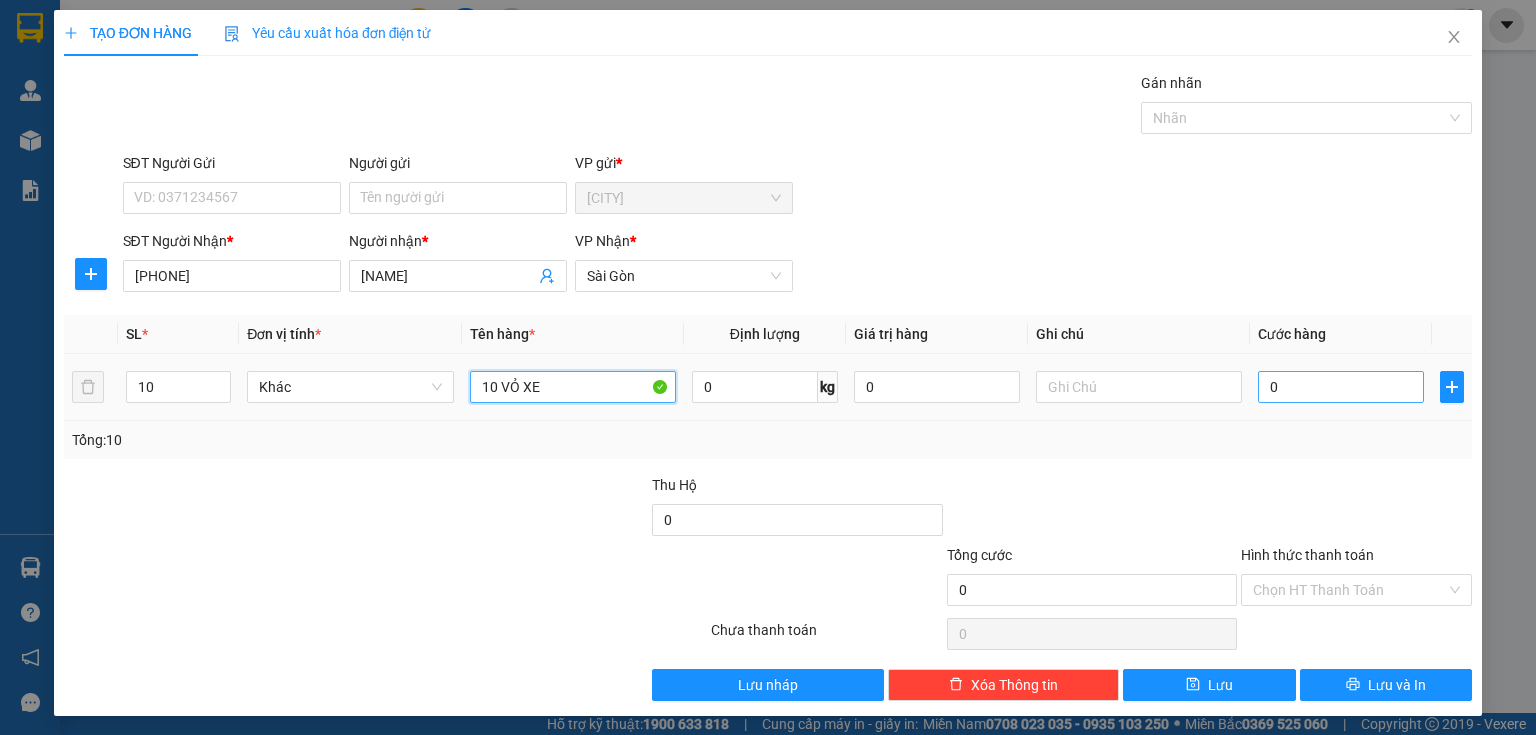 type on "10 VỎ XE" 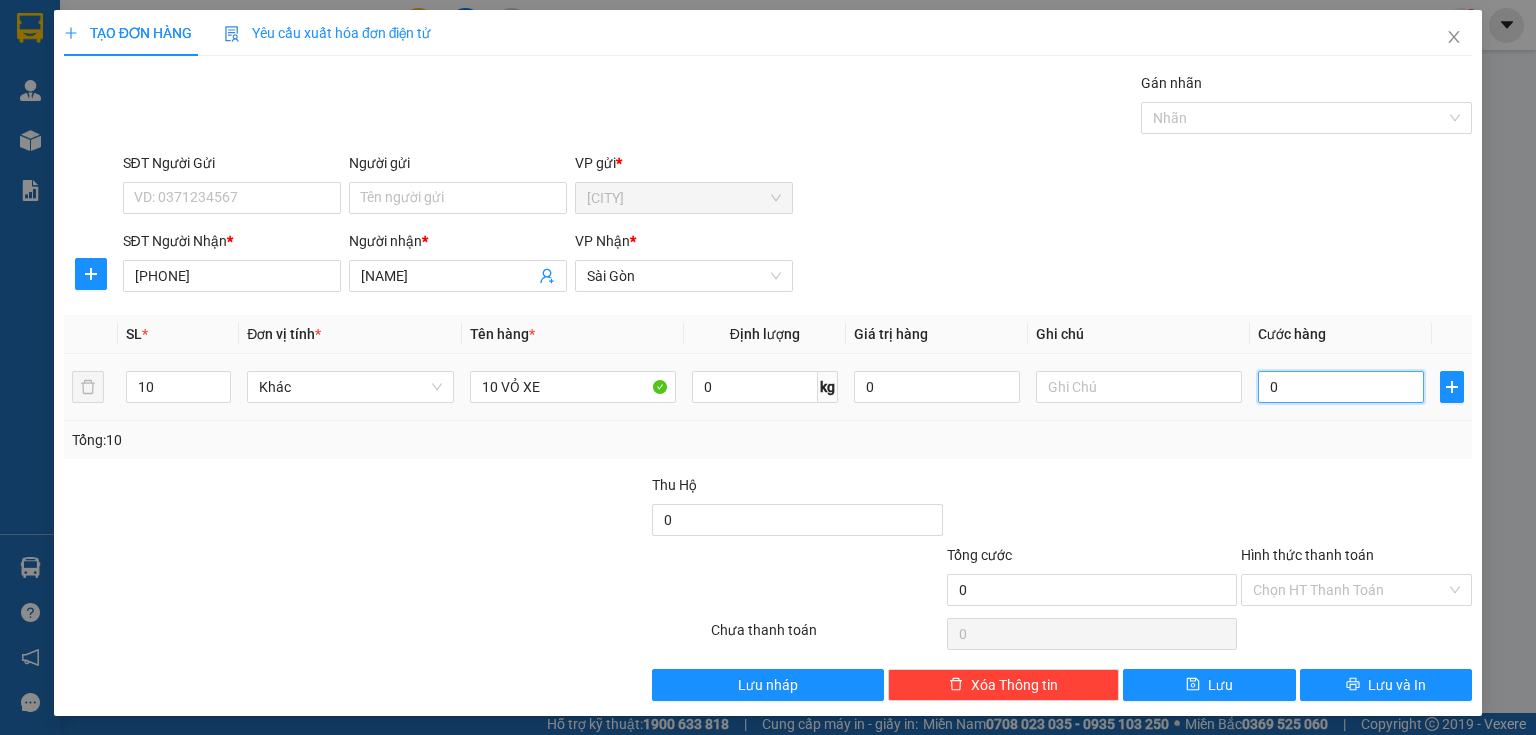 click on "0" at bounding box center [1341, 387] 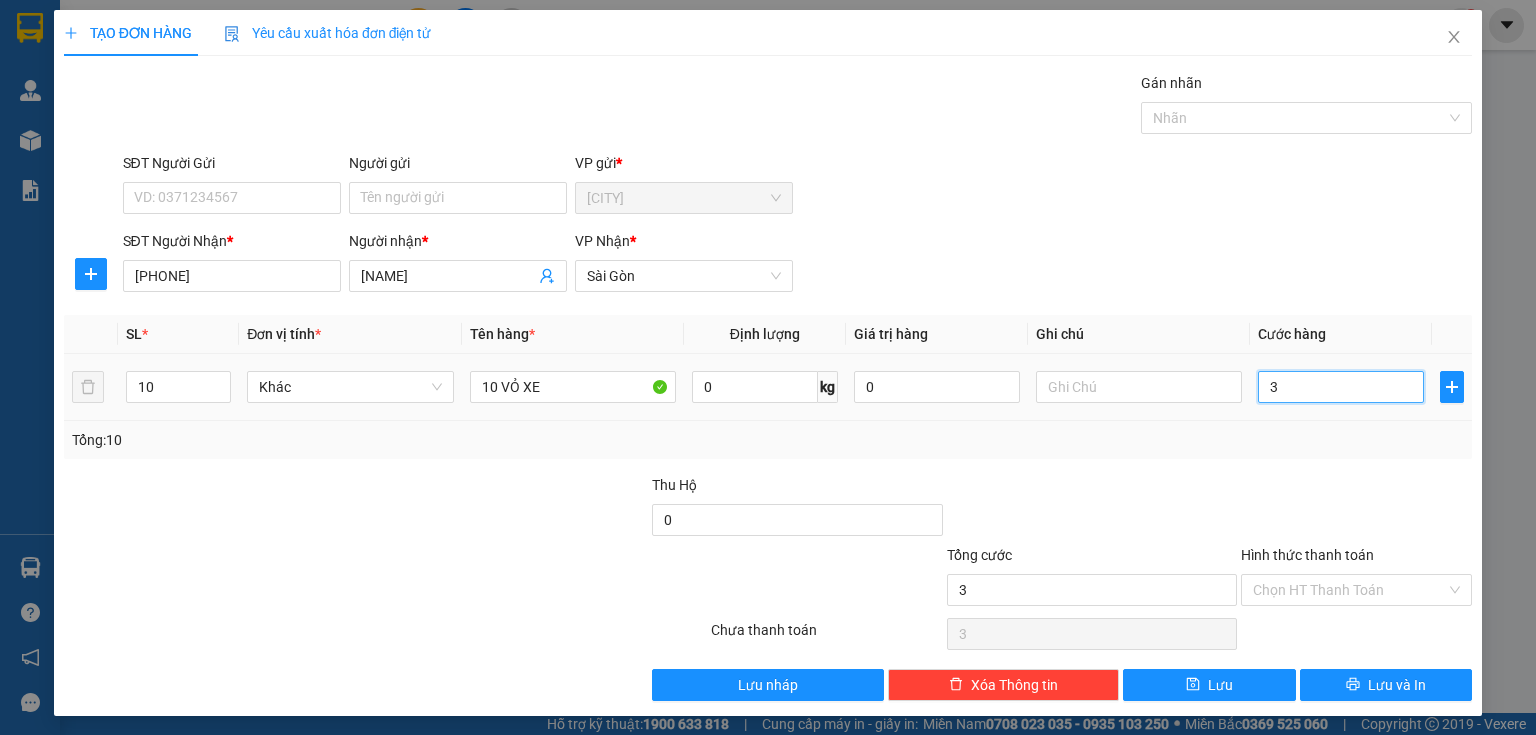 type on "30" 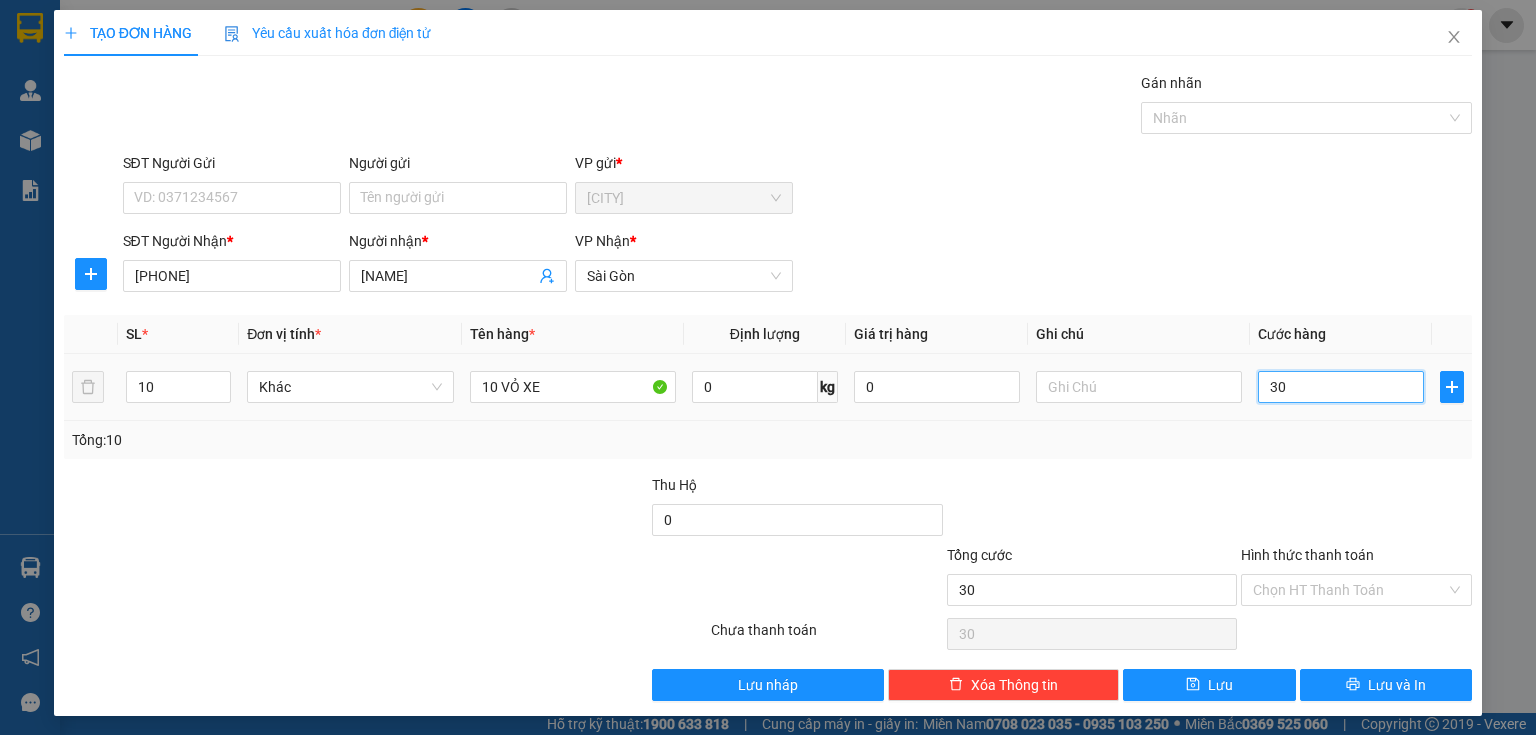 type on "300" 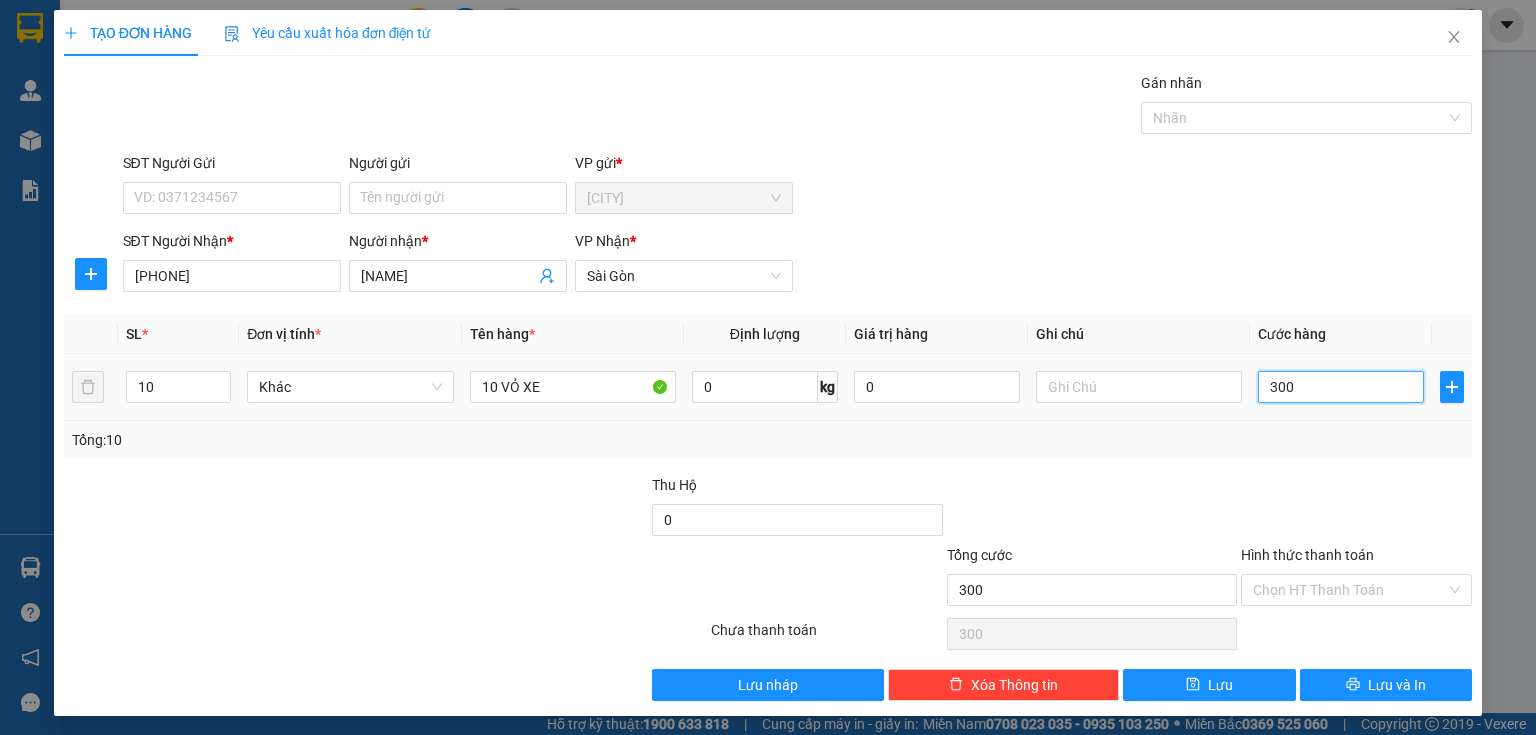 type on "3.000" 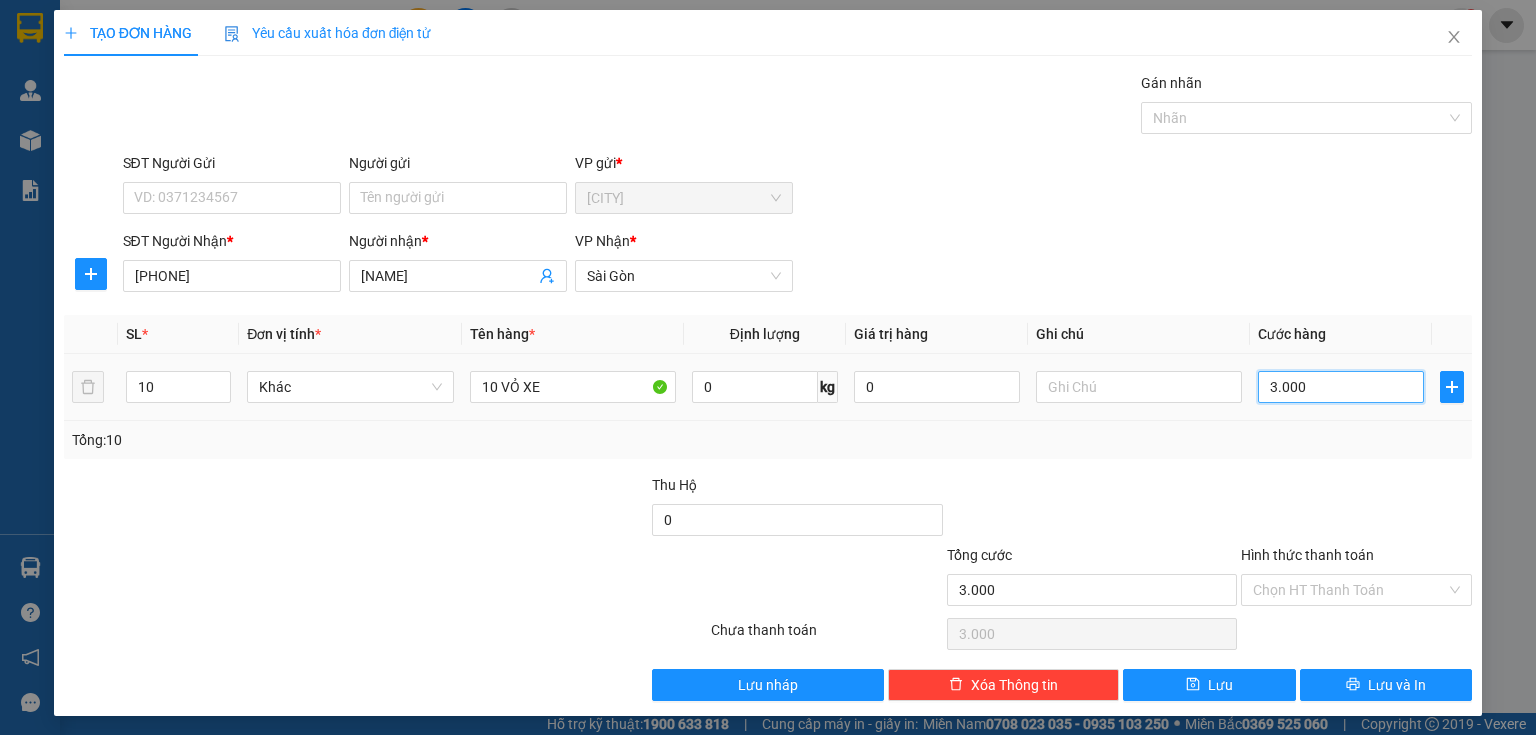 type on "30.000" 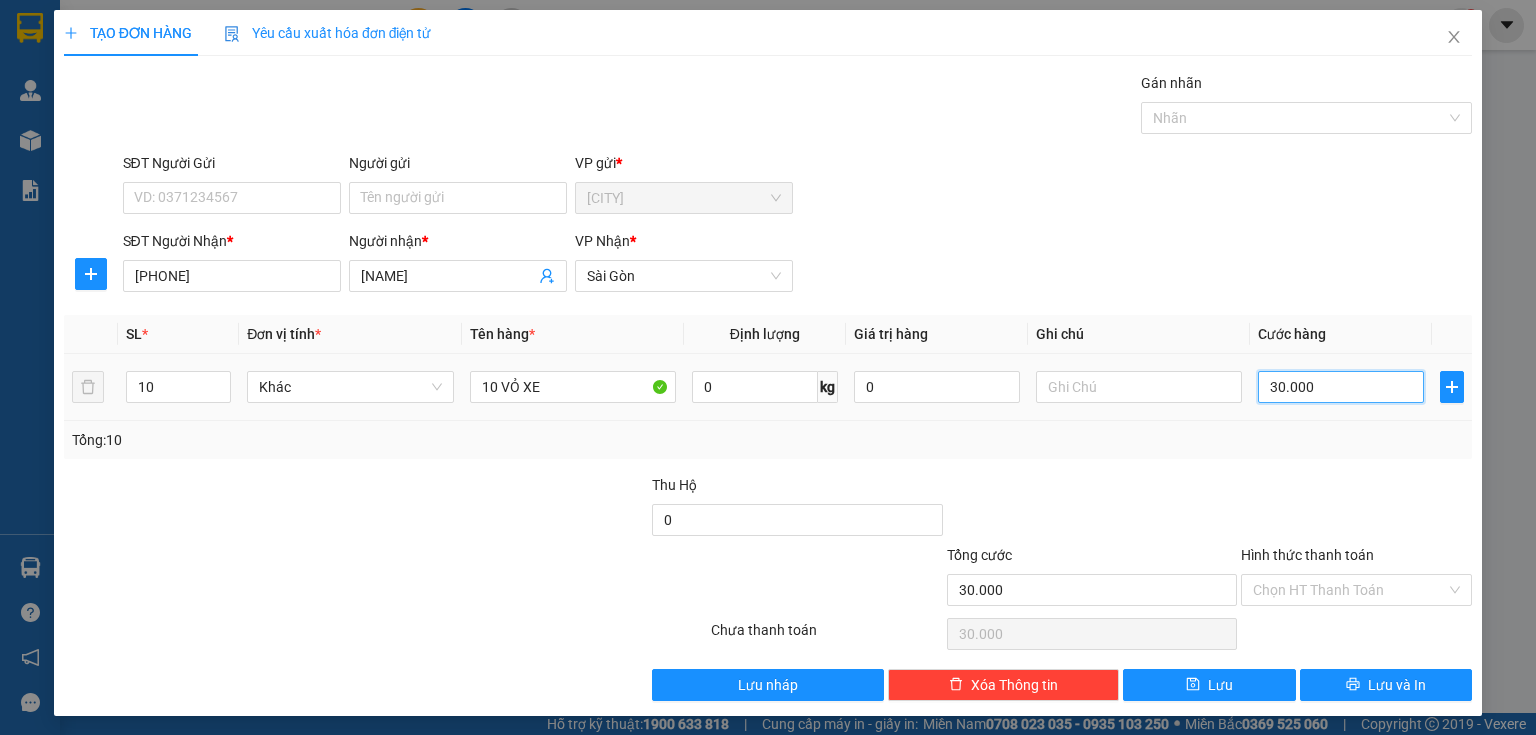 type on "300.000" 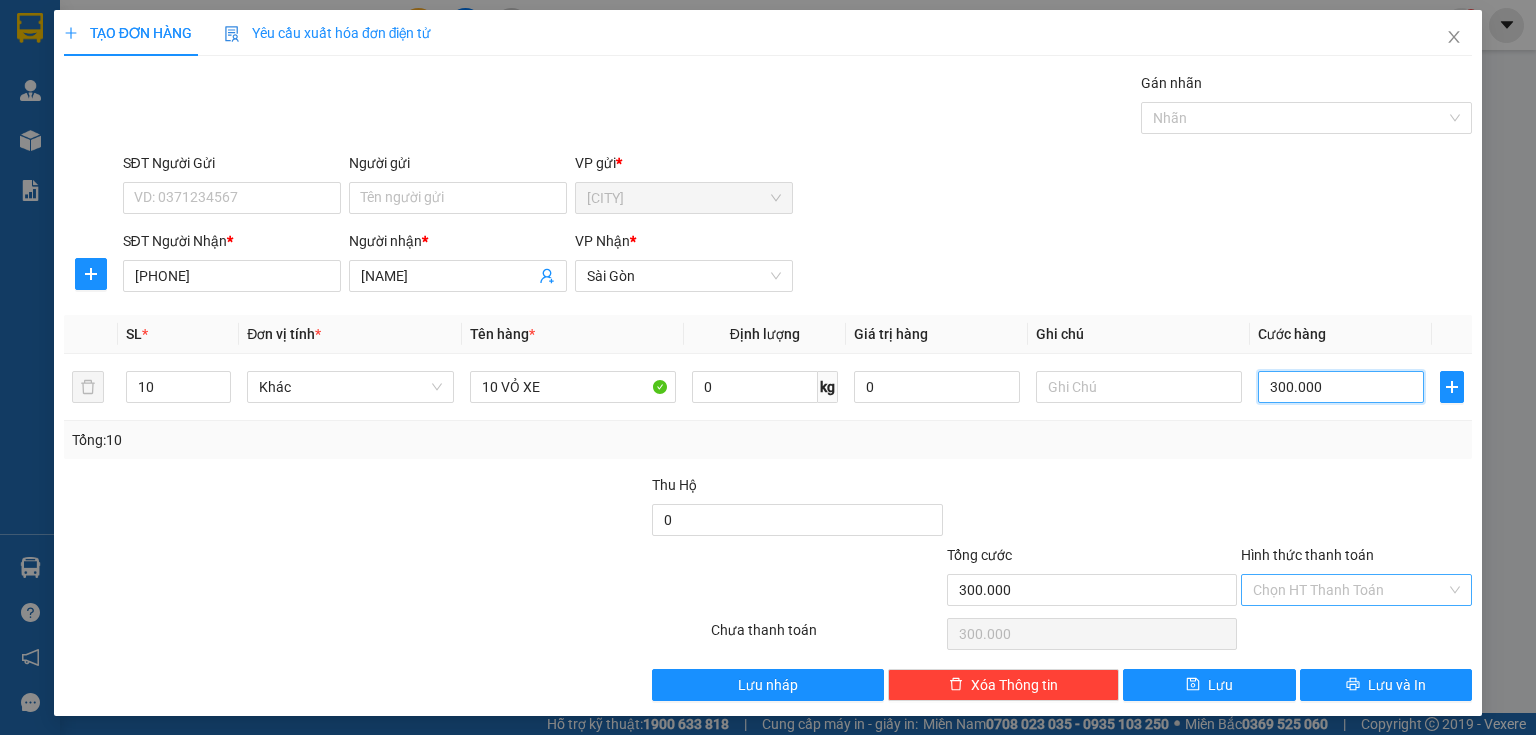 type on "300.000" 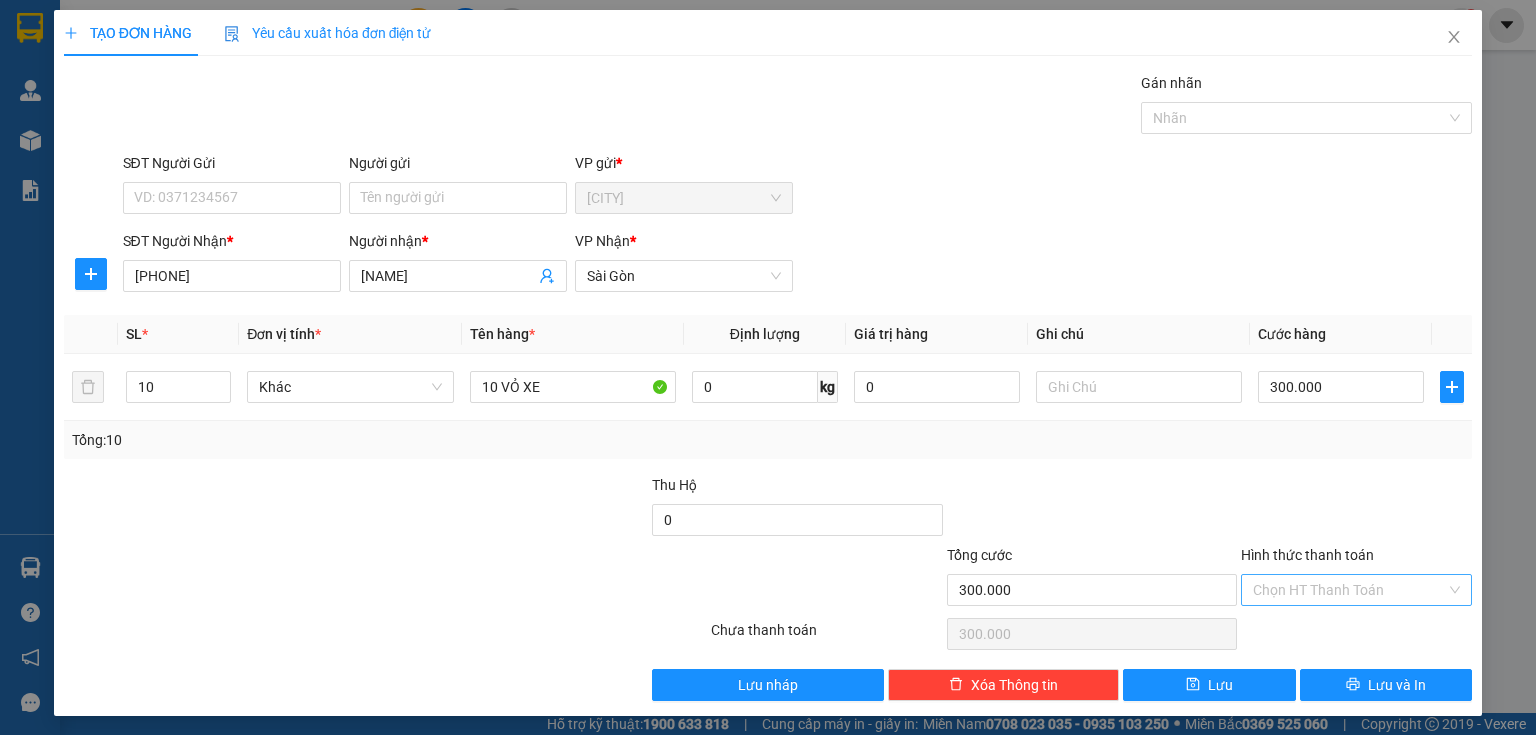 click on "Hình thức thanh toán" at bounding box center (1349, 590) 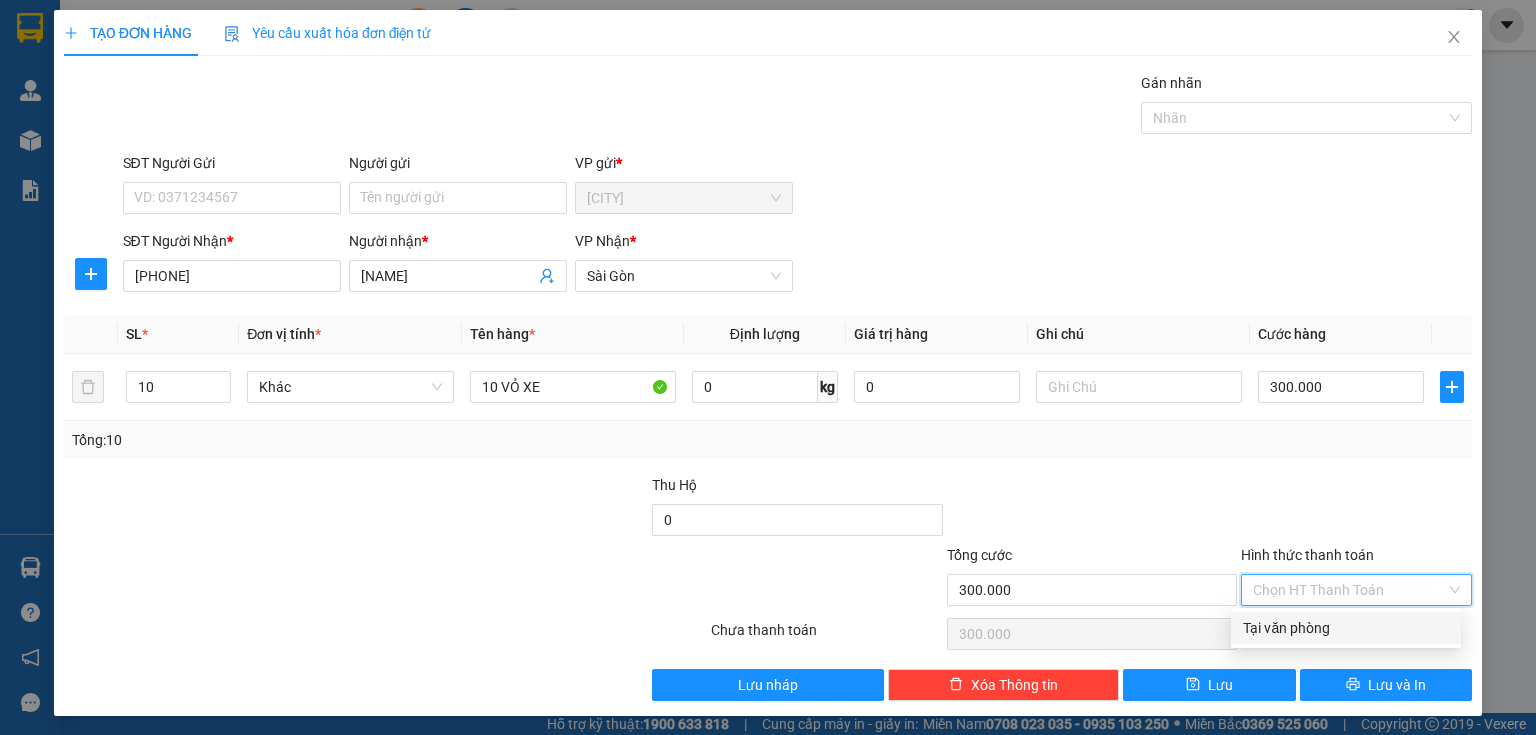 click on "Tại văn phòng" at bounding box center [1346, 628] 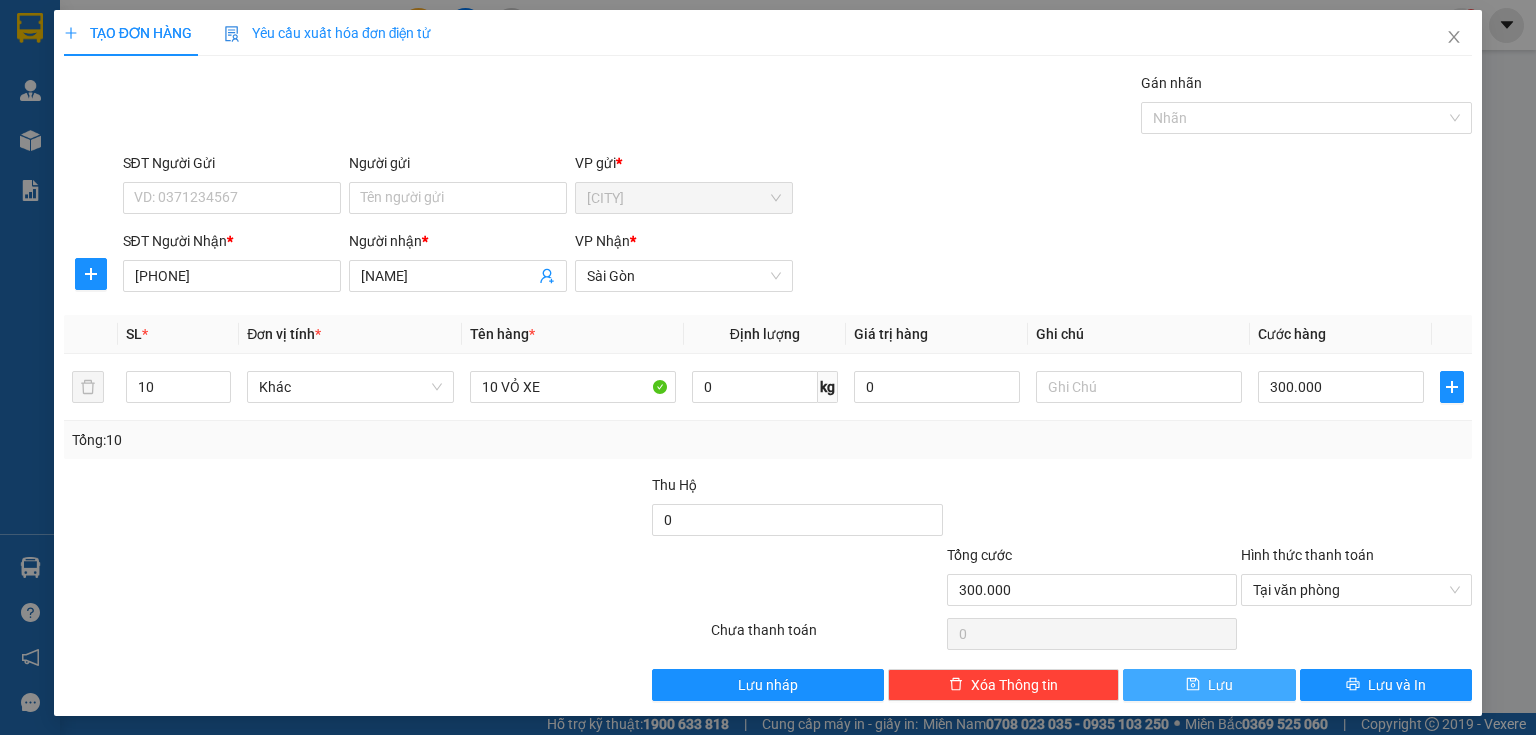 click on "Lưu" at bounding box center [1220, 685] 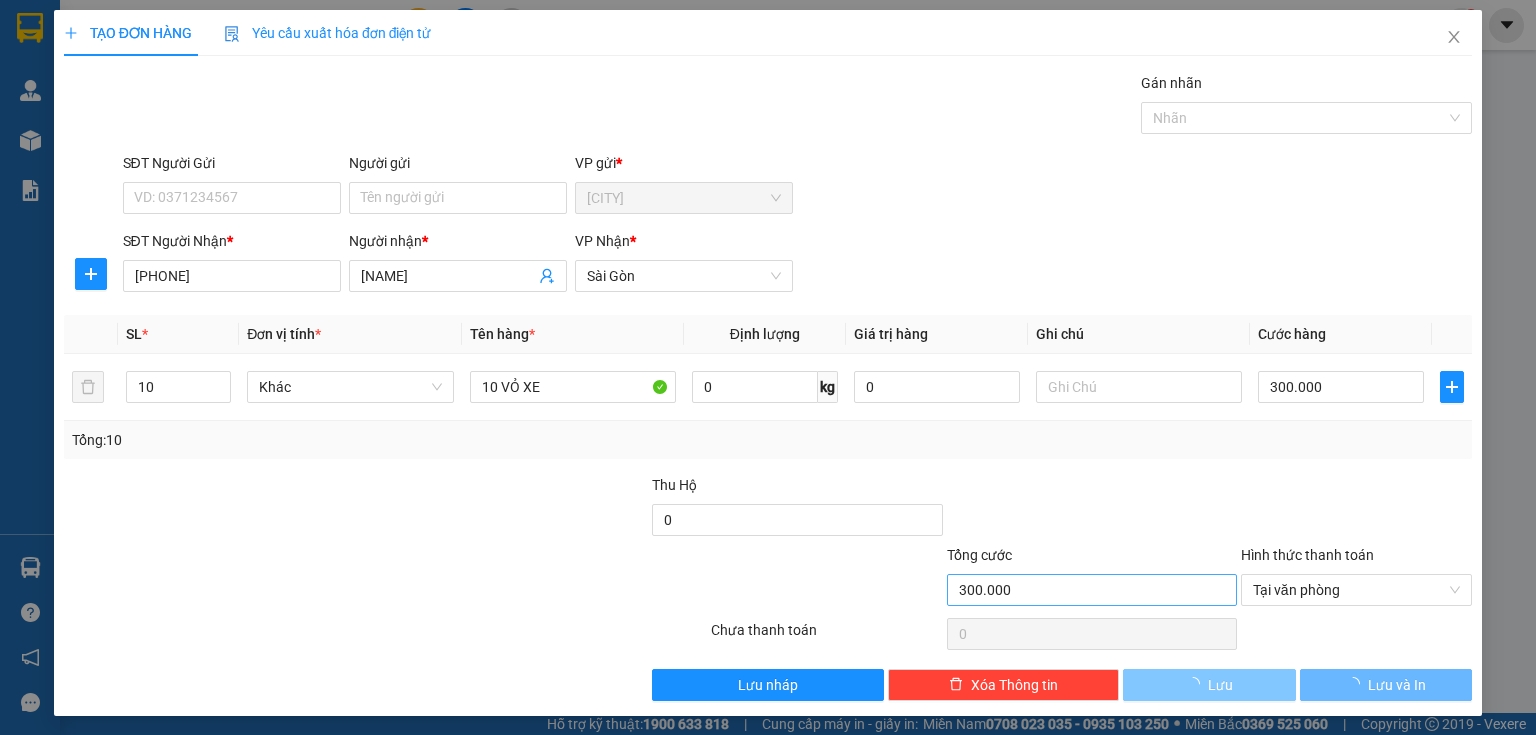 type 